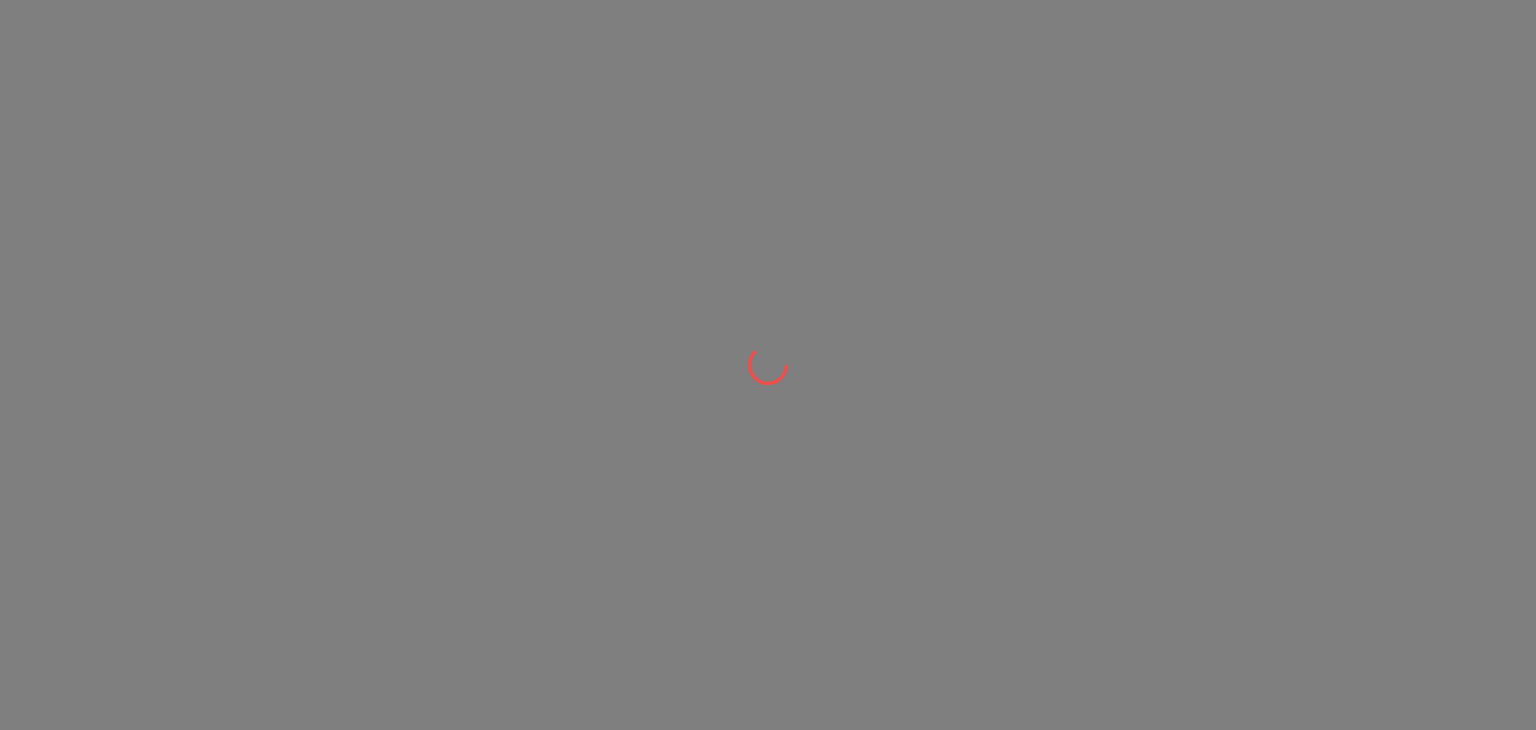scroll, scrollTop: 0, scrollLeft: 0, axis: both 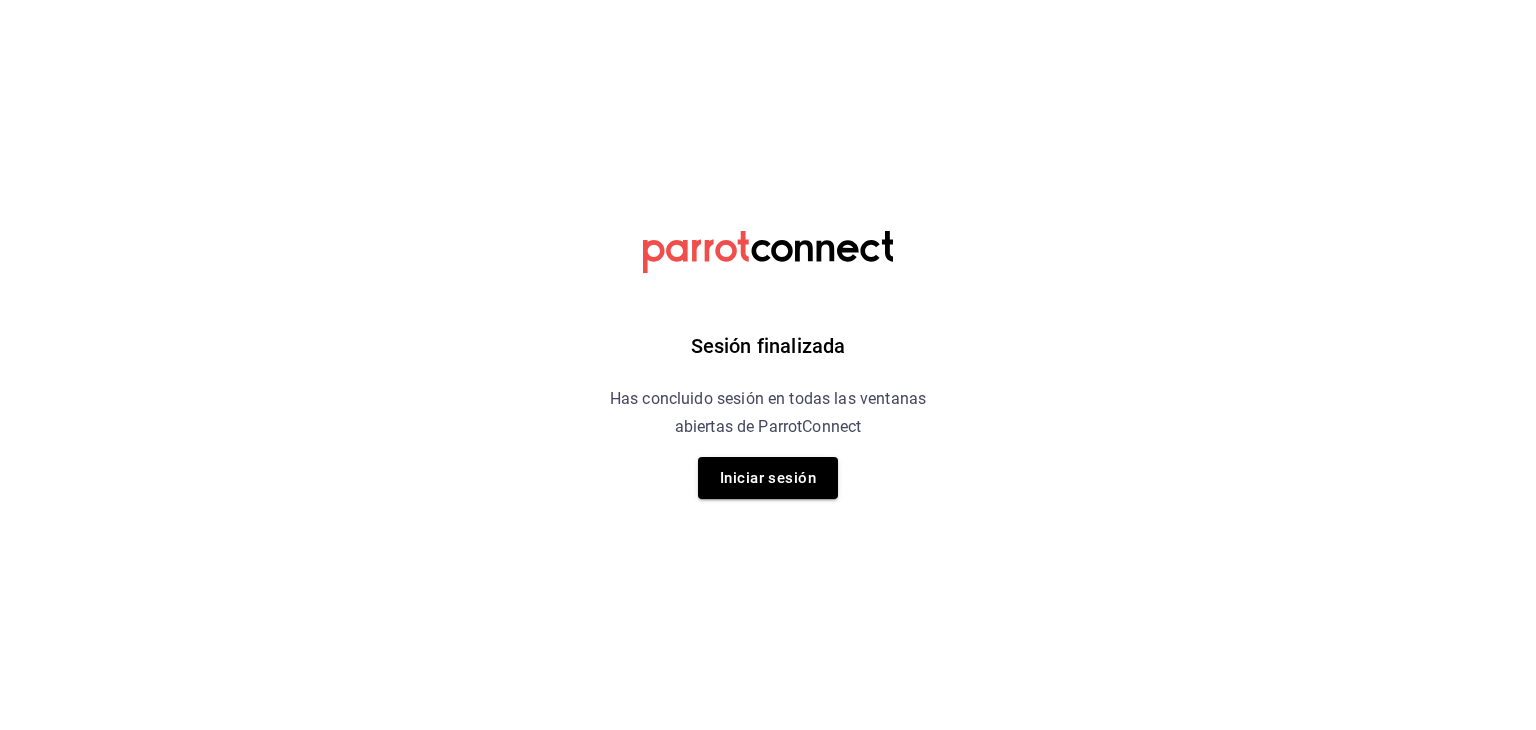 click on "Sesión finalizada Has concluido sesión en todas las ventanas abiertas de ParrotConnect Iniciar sesión" at bounding box center (768, 0) 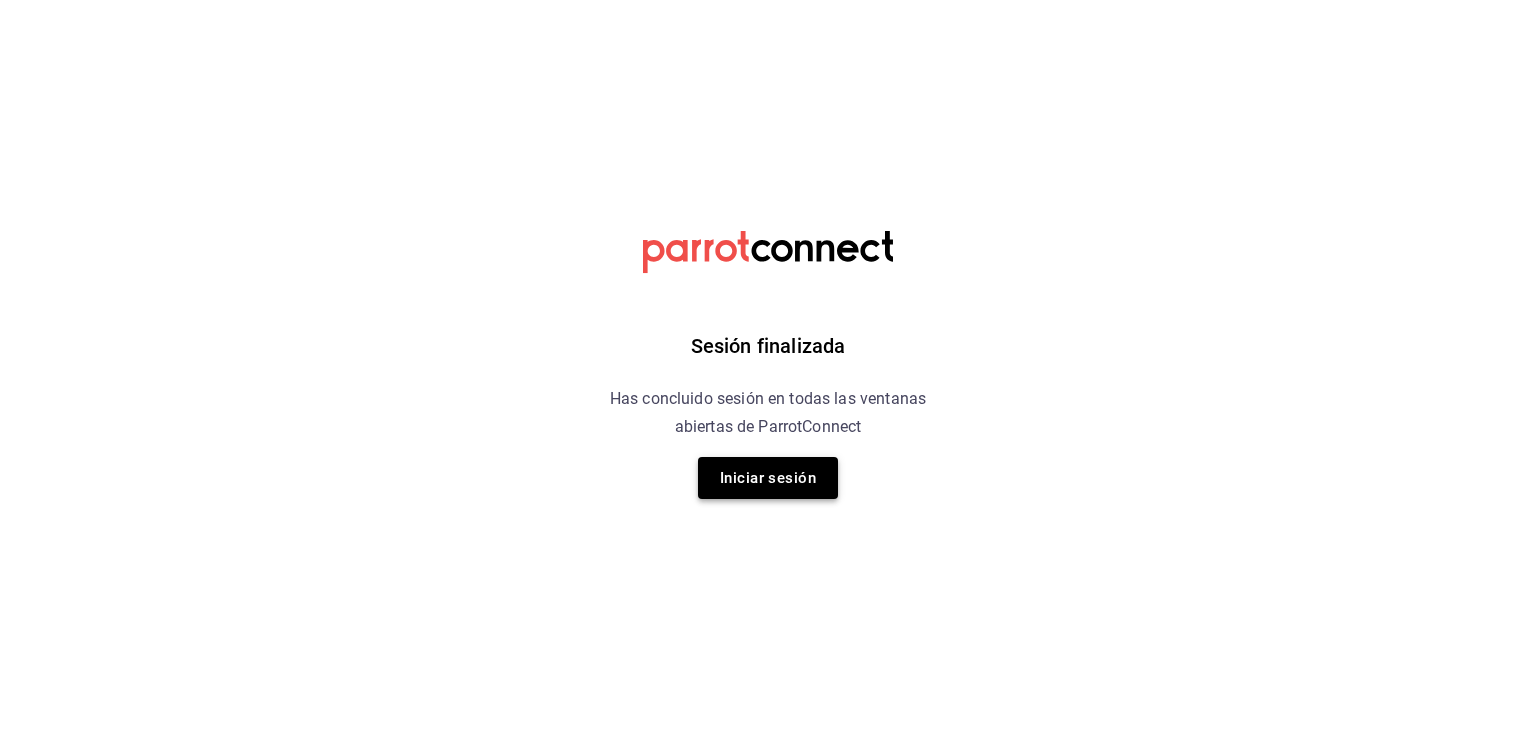 click on "Iniciar sesión" at bounding box center (768, 478) 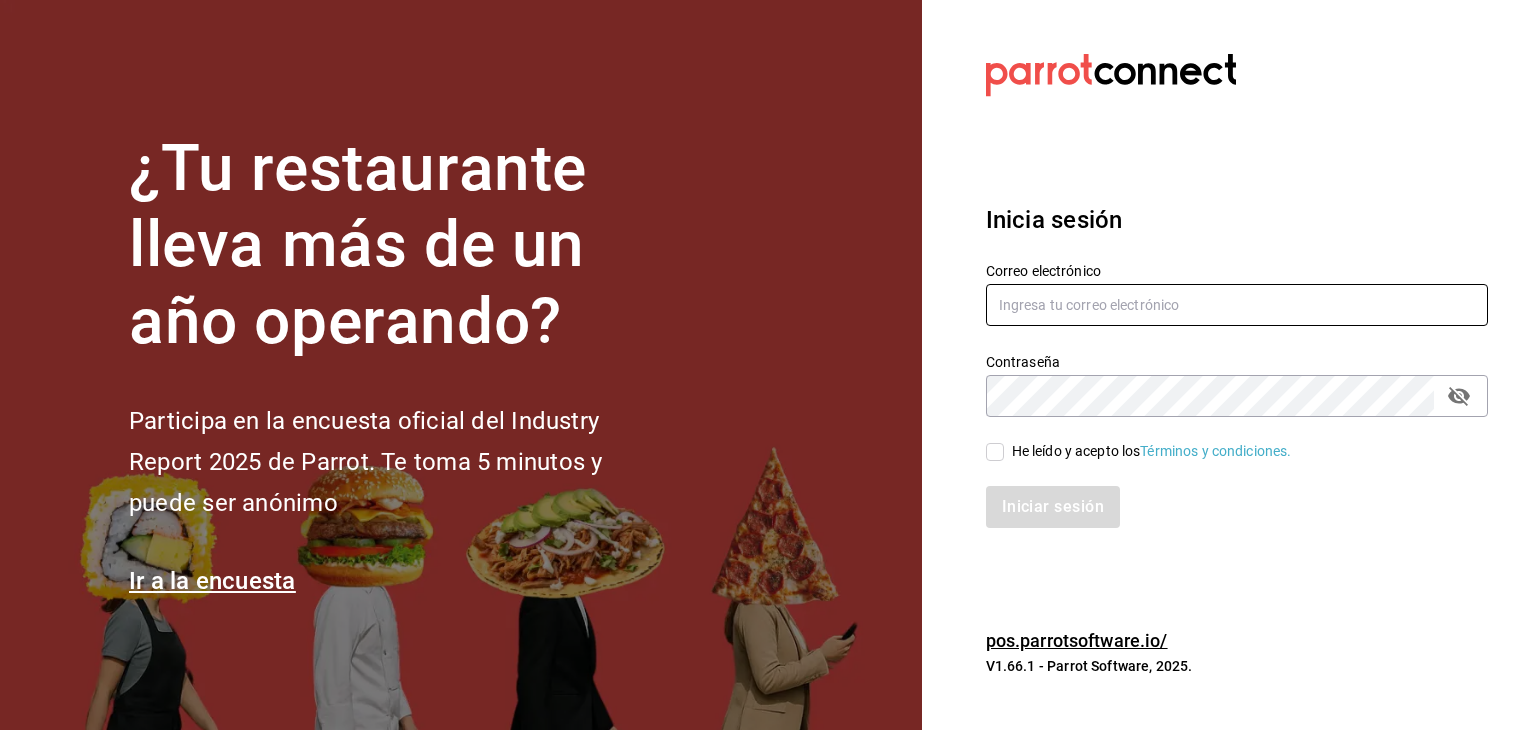 click at bounding box center (1237, 305) 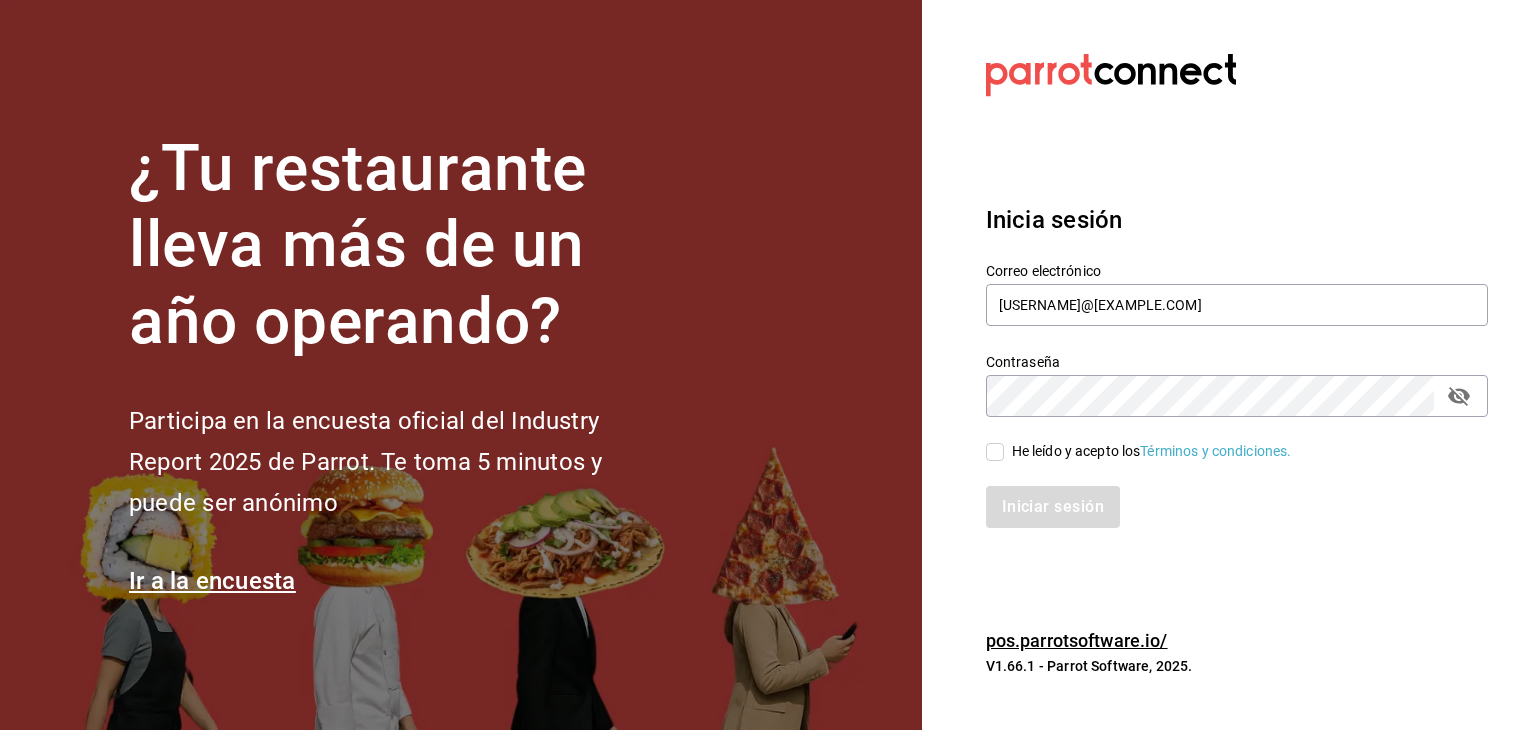 click on "He leído y acepto los  Términos y condiciones." at bounding box center (995, 452) 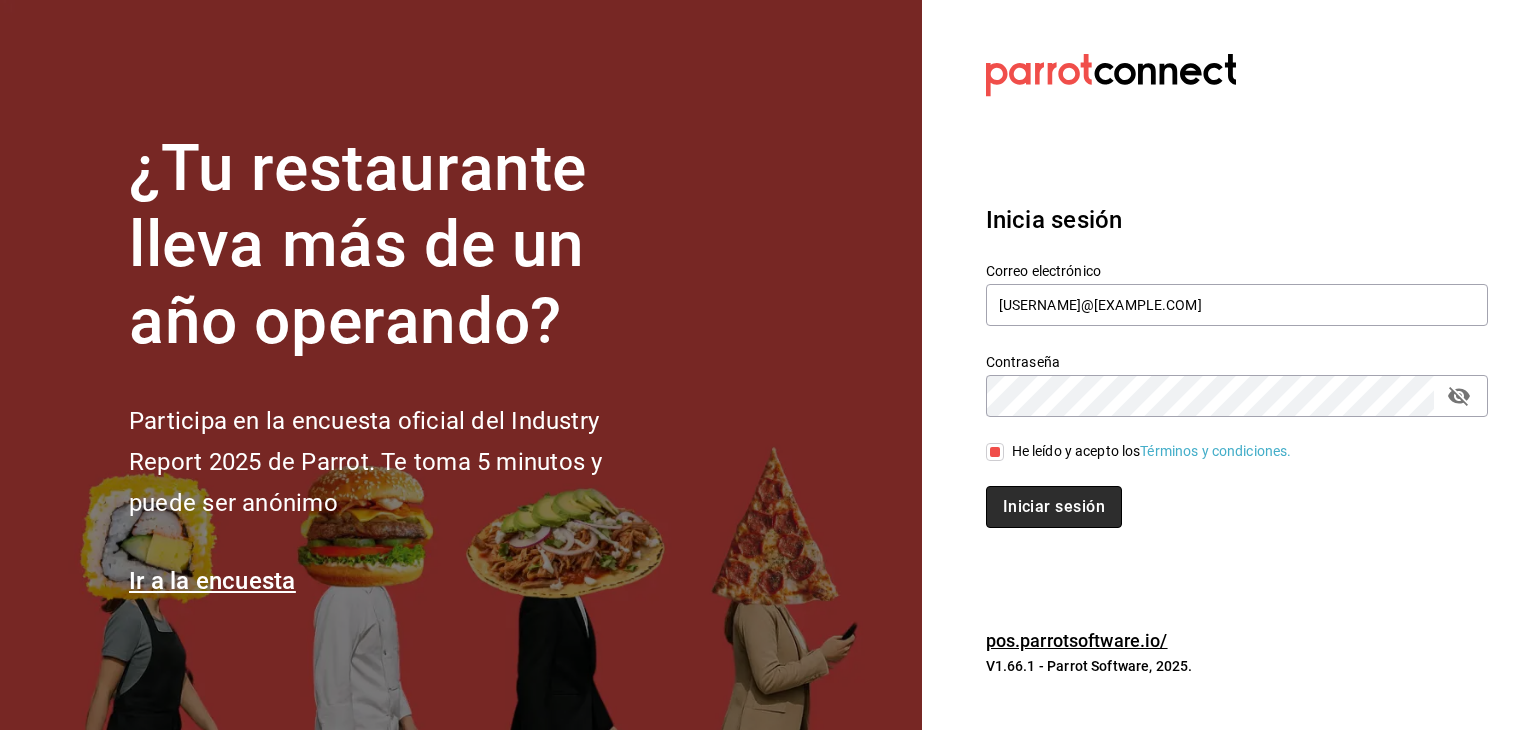 click on "Iniciar sesión" at bounding box center (1054, 507) 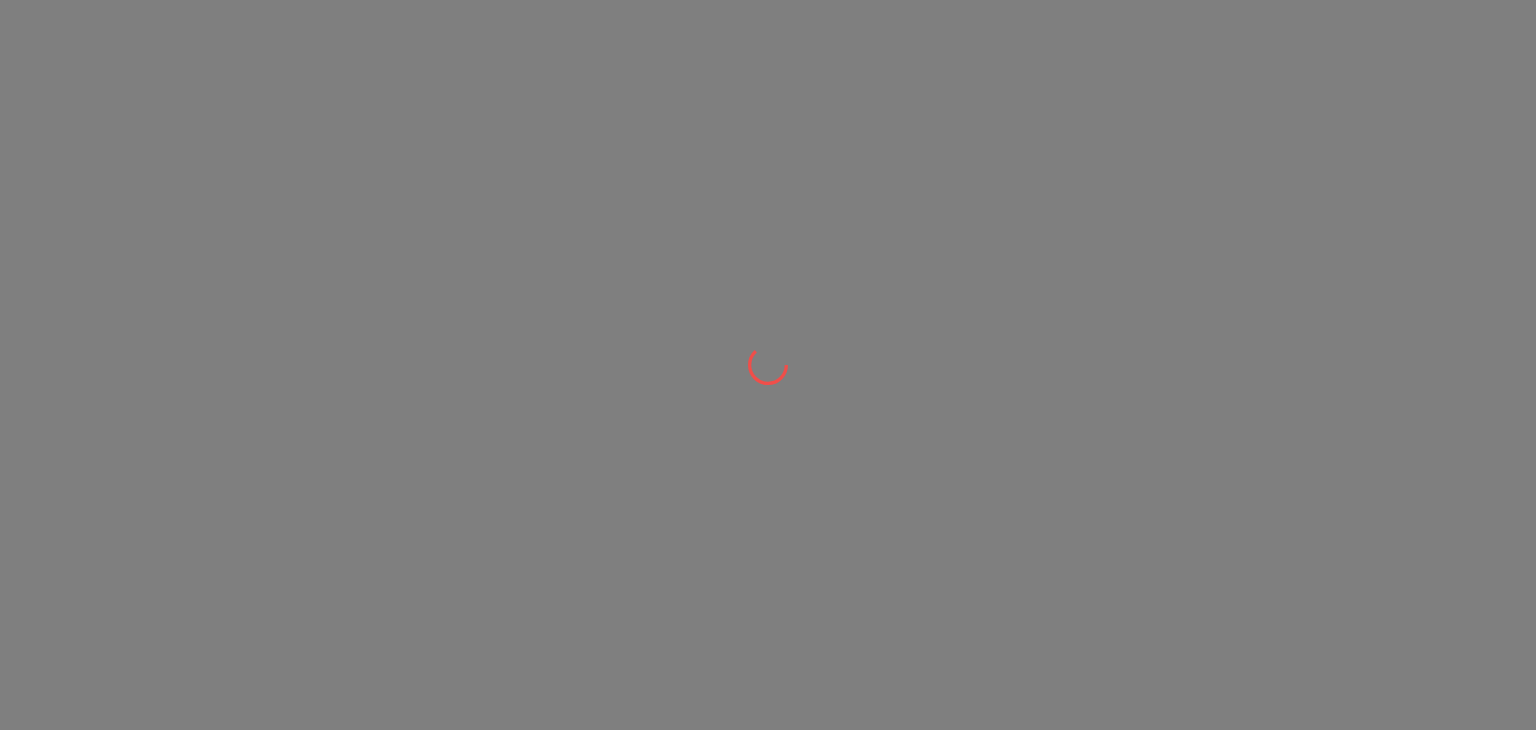 scroll, scrollTop: 0, scrollLeft: 0, axis: both 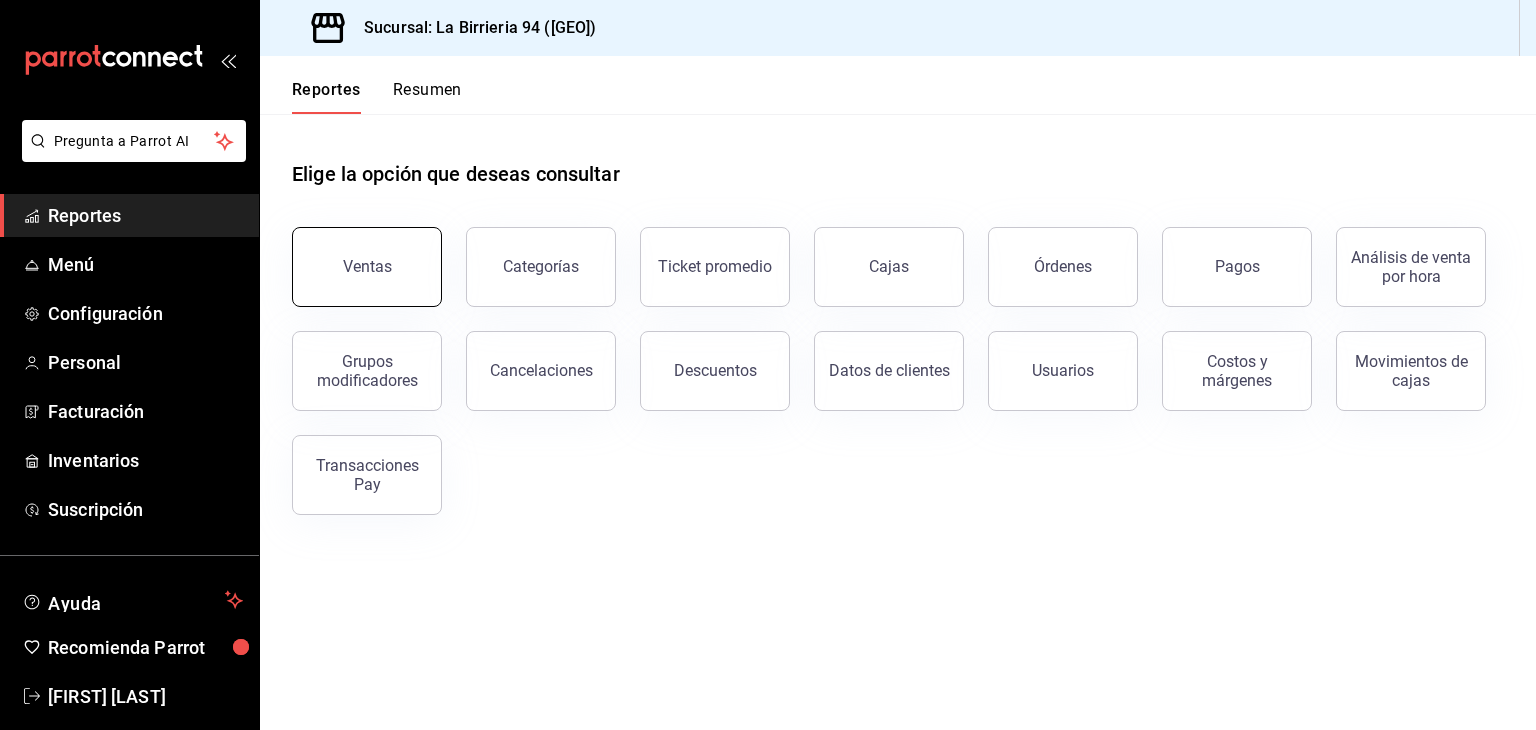 click on "Ventas" at bounding box center (367, 266) 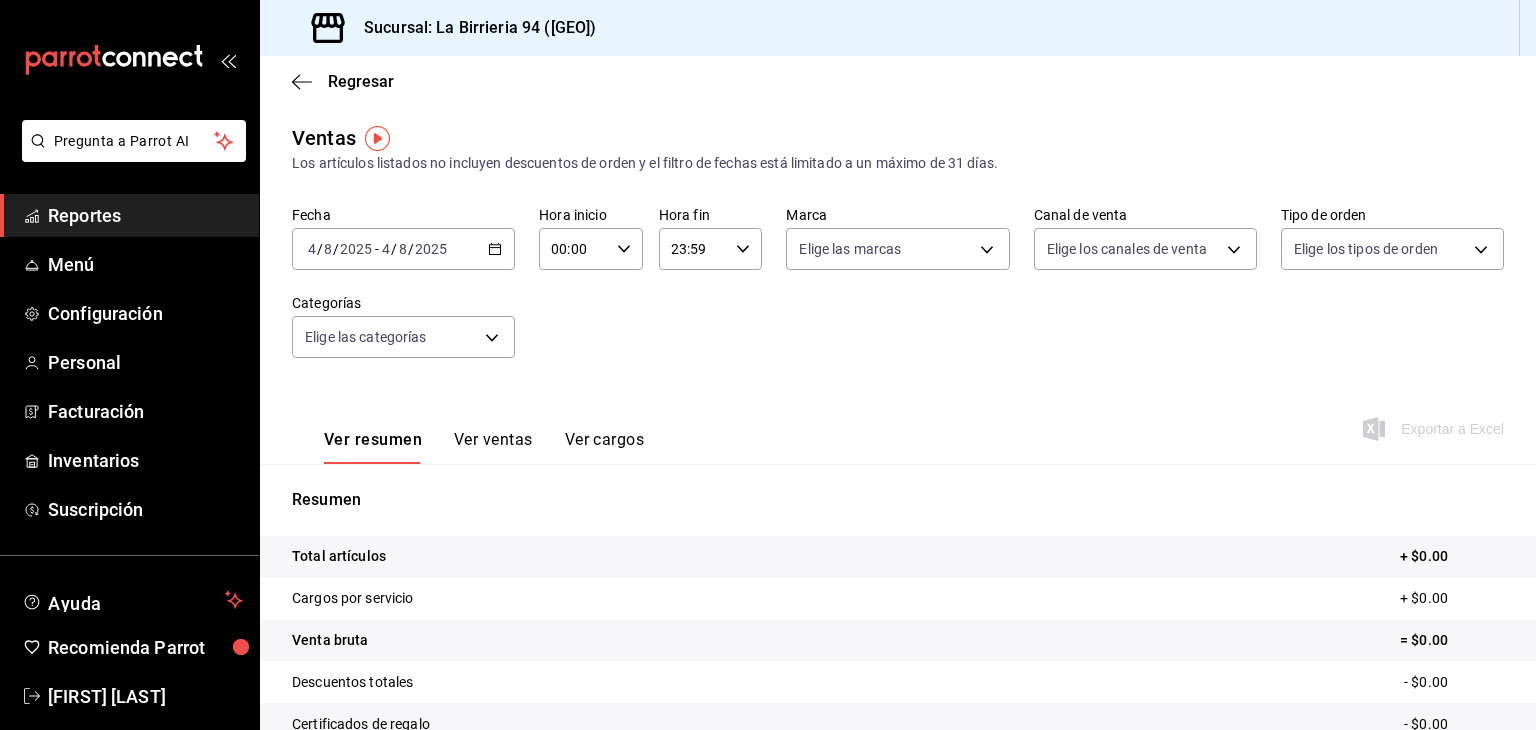click on "Ver ventas" at bounding box center (493, 447) 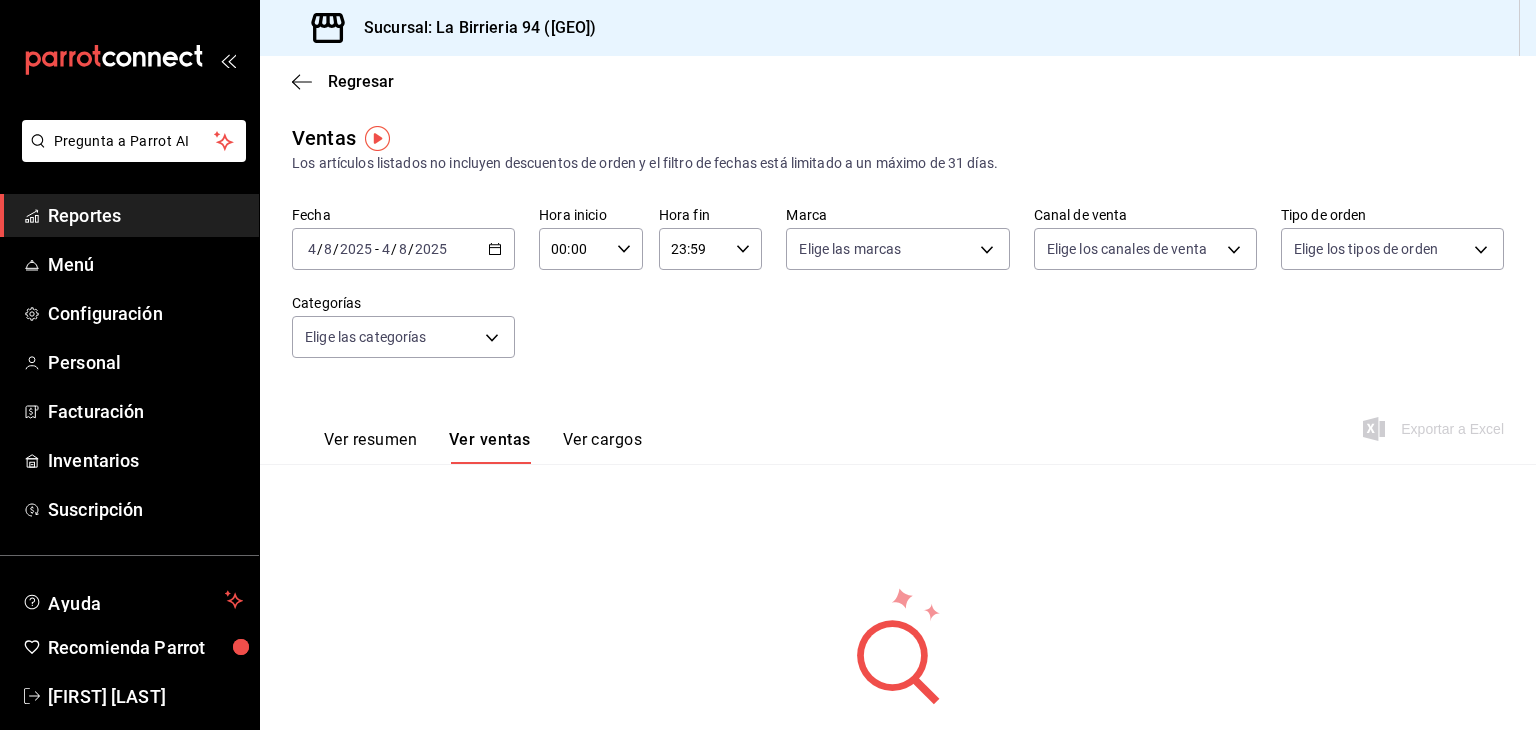click 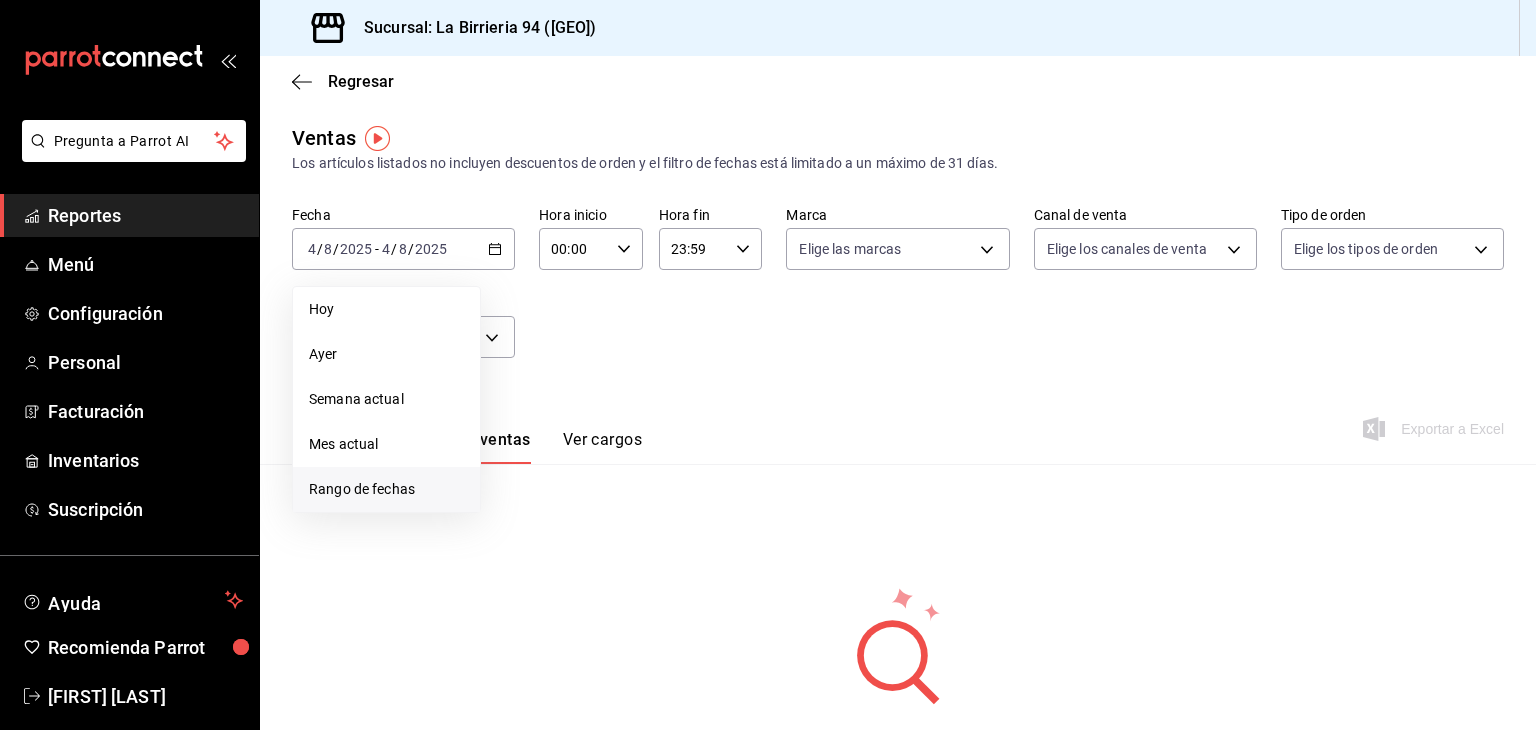 click on "Rango de fechas" at bounding box center (386, 489) 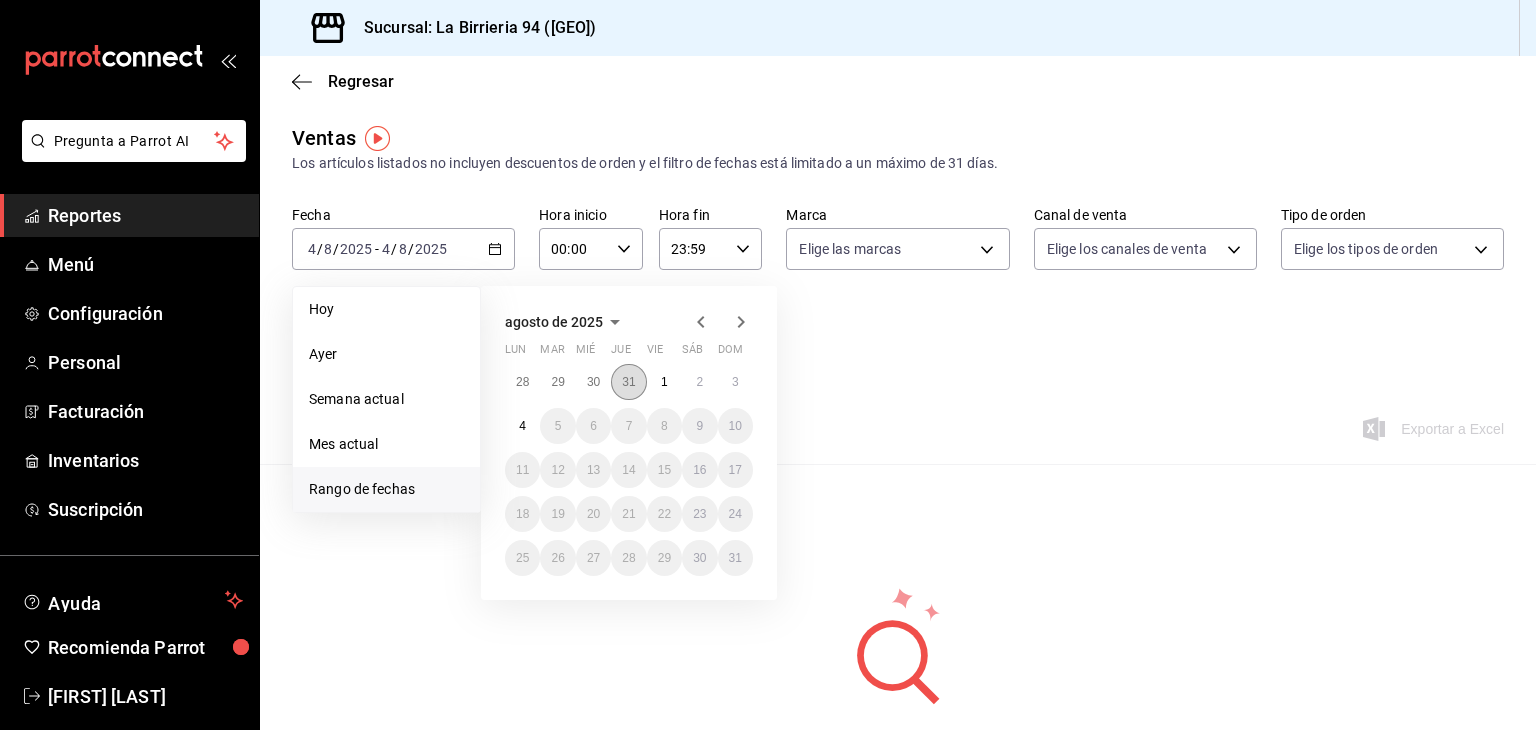click on "31" at bounding box center [628, 382] 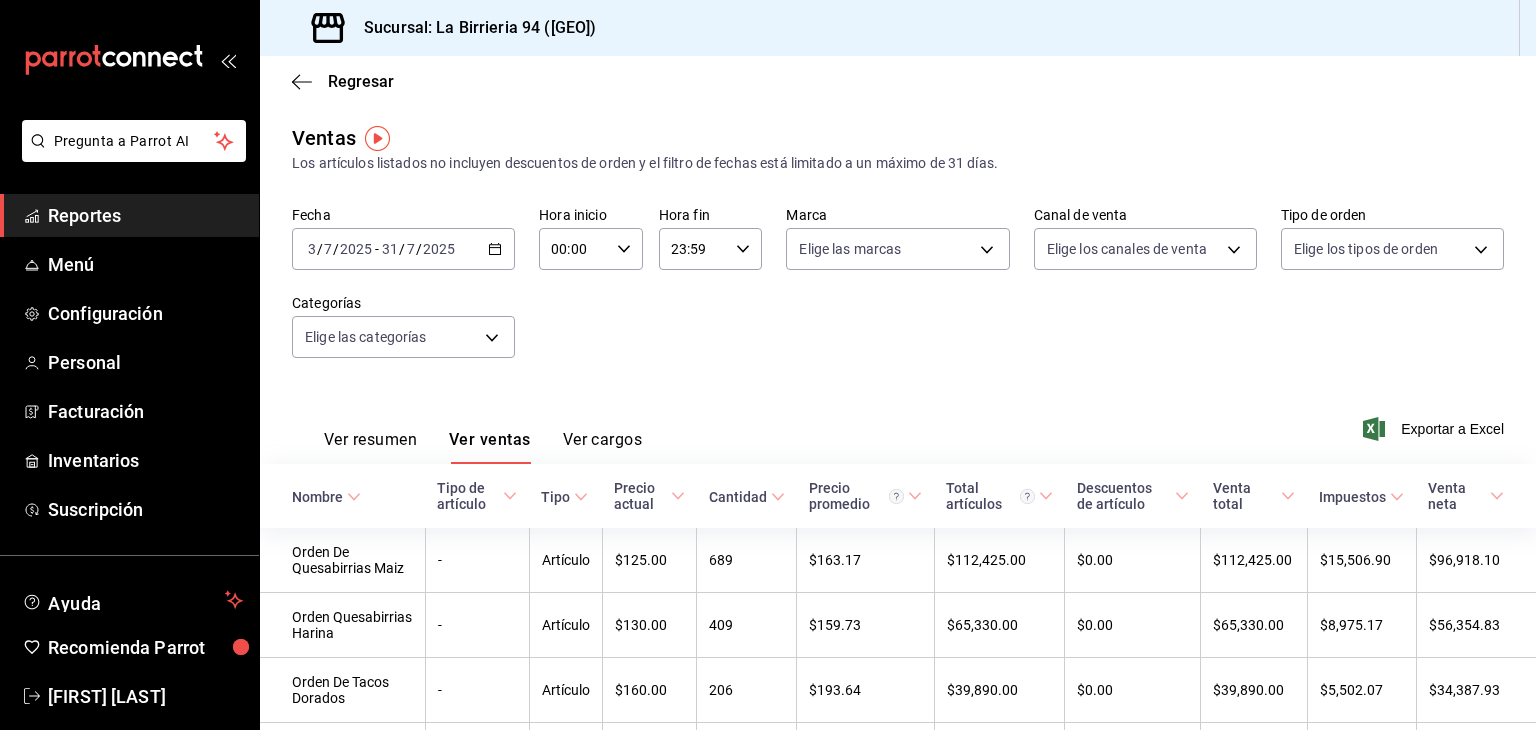 click on "2025-07-03 3 / 7 / 2025 - 2025-07-31 31 / 7 / 2025" at bounding box center (403, 249) 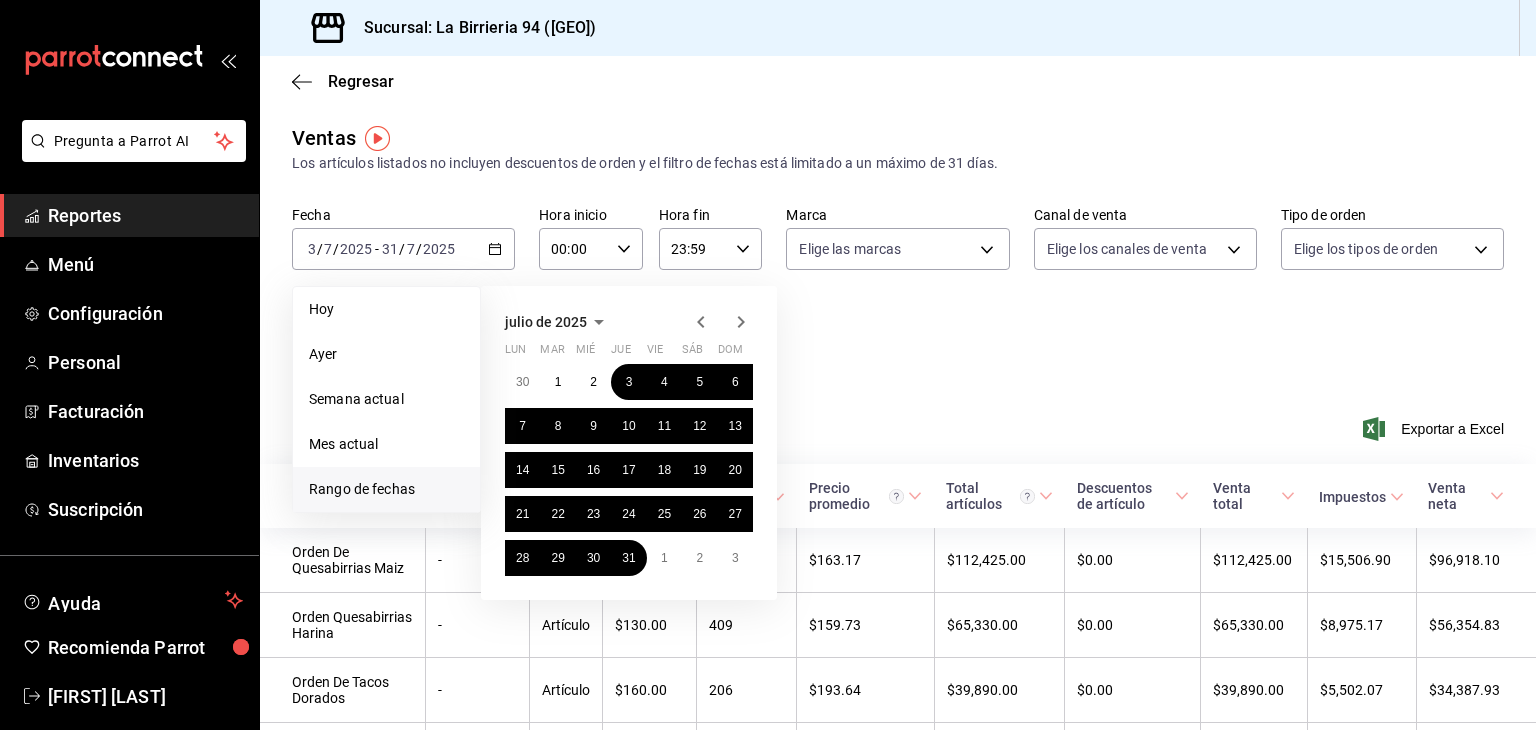 click on "Rango de fechas" at bounding box center (386, 489) 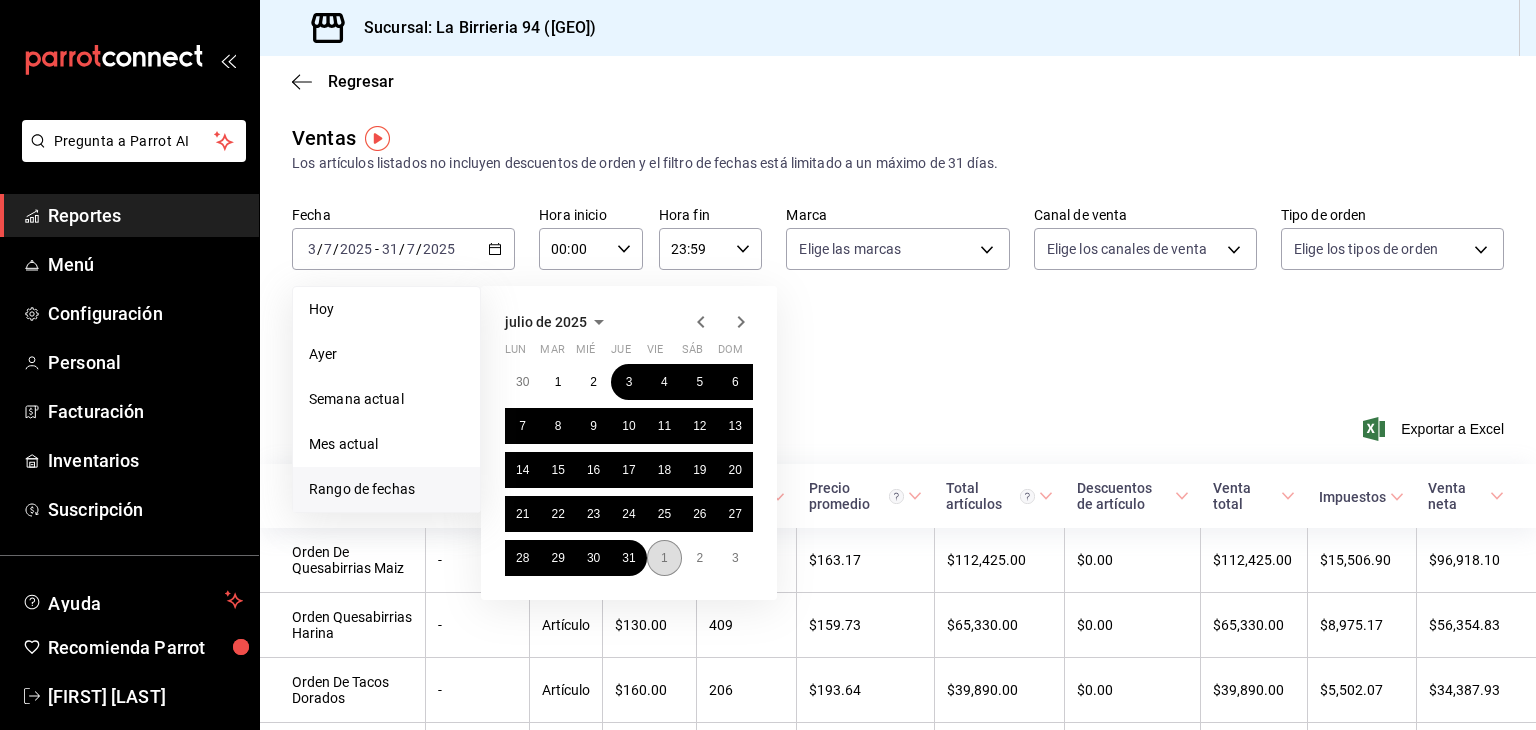 click on "1" at bounding box center [664, 558] 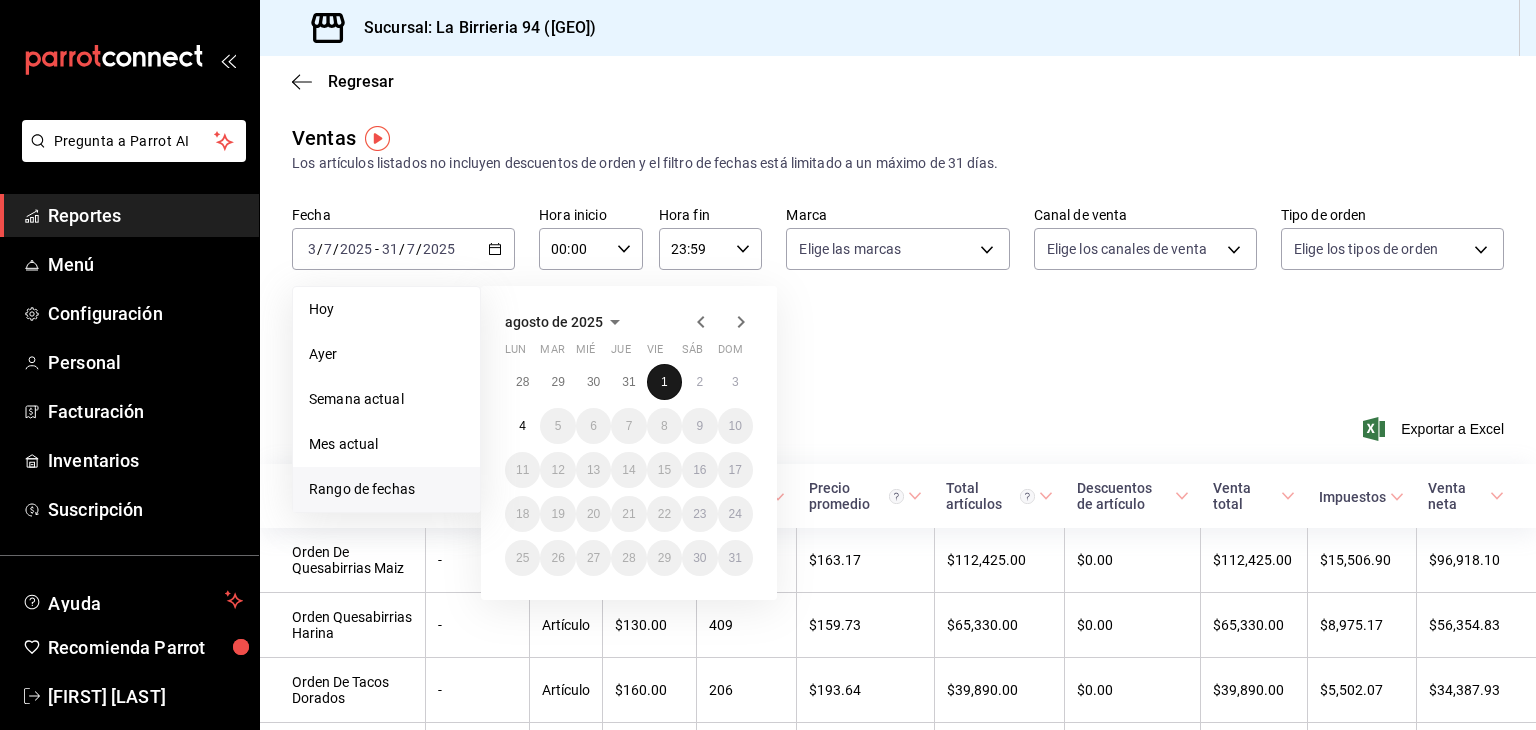 click on "1" at bounding box center [664, 382] 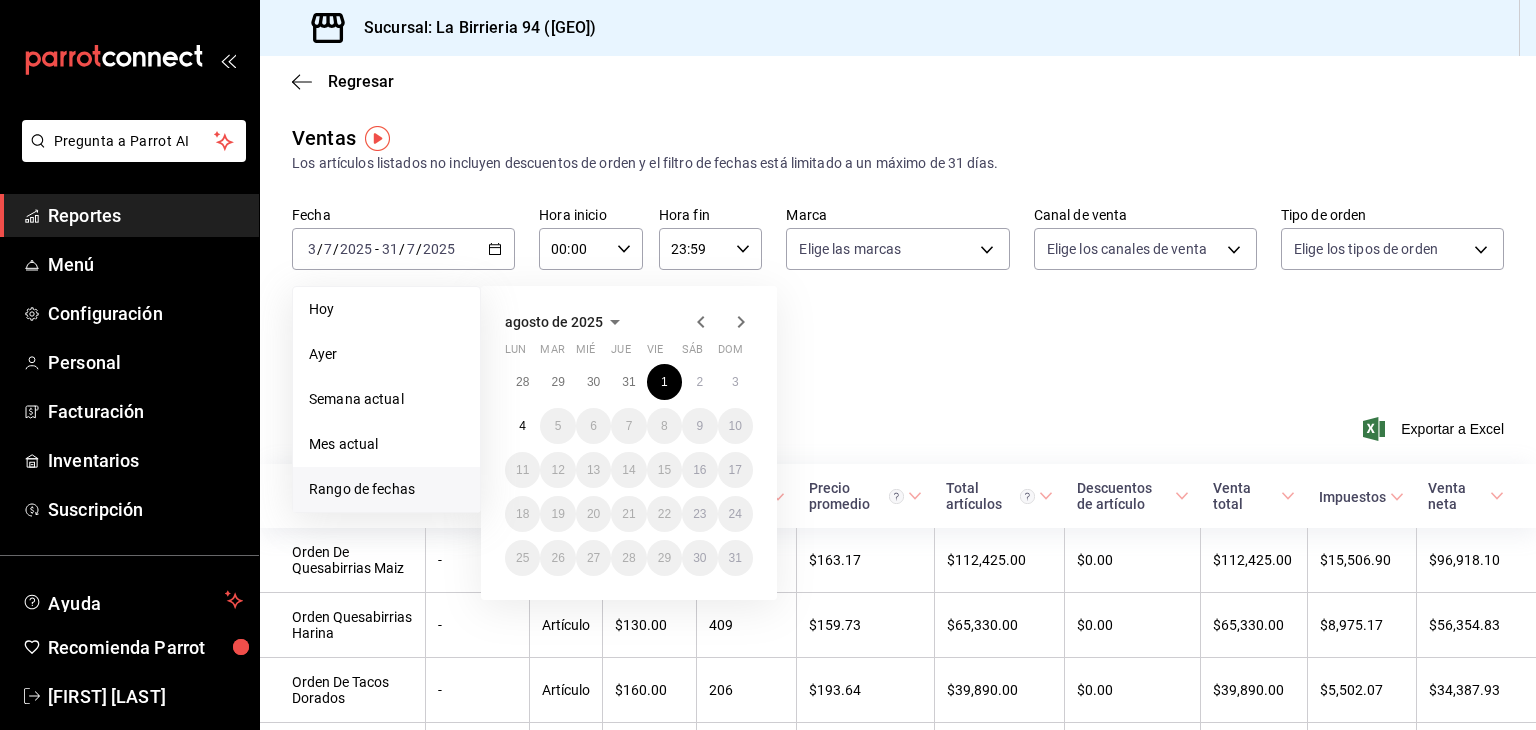 click on "Ver resumen Ver ventas Ver cargos Exportar a Excel" at bounding box center [898, 423] 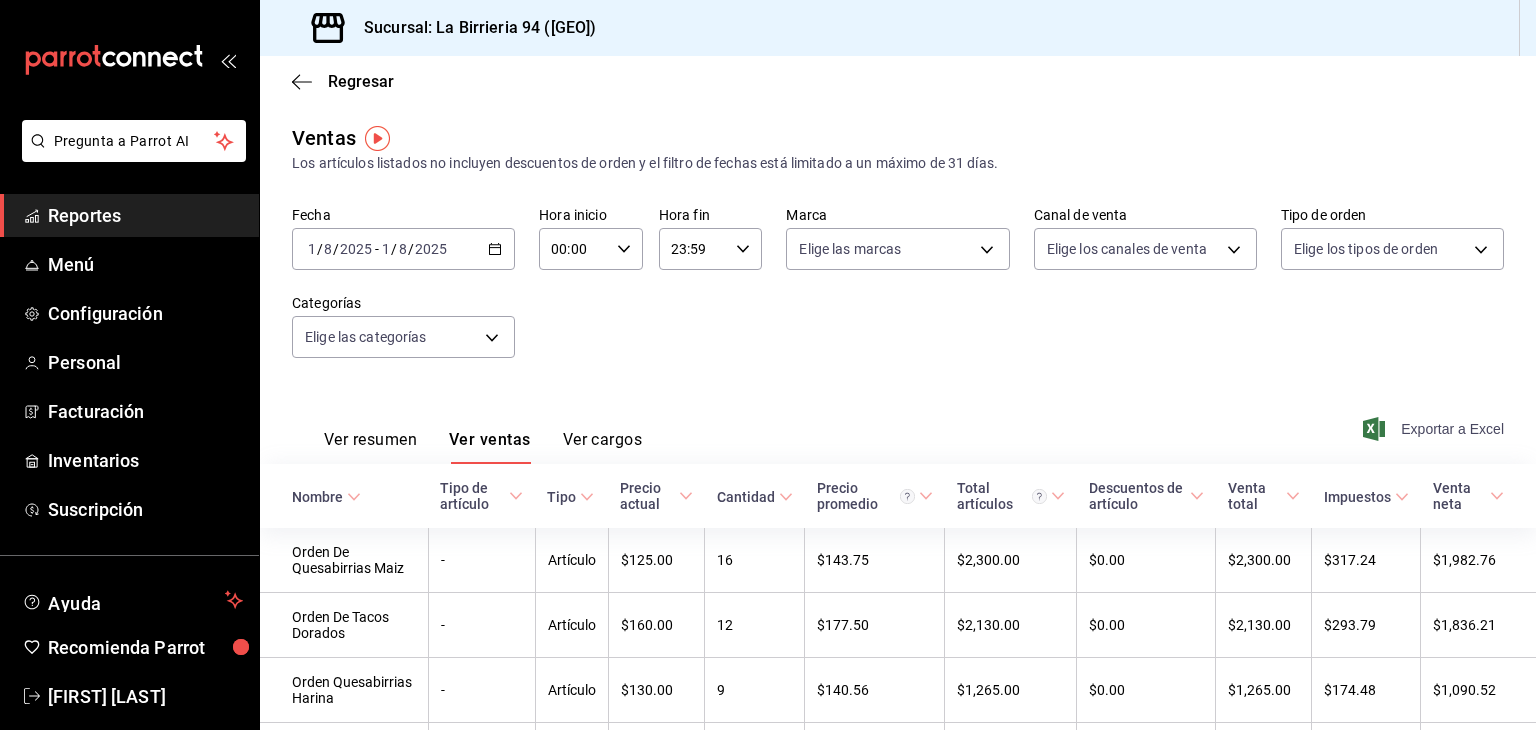 click on "Exportar a Excel" at bounding box center (1435, 429) 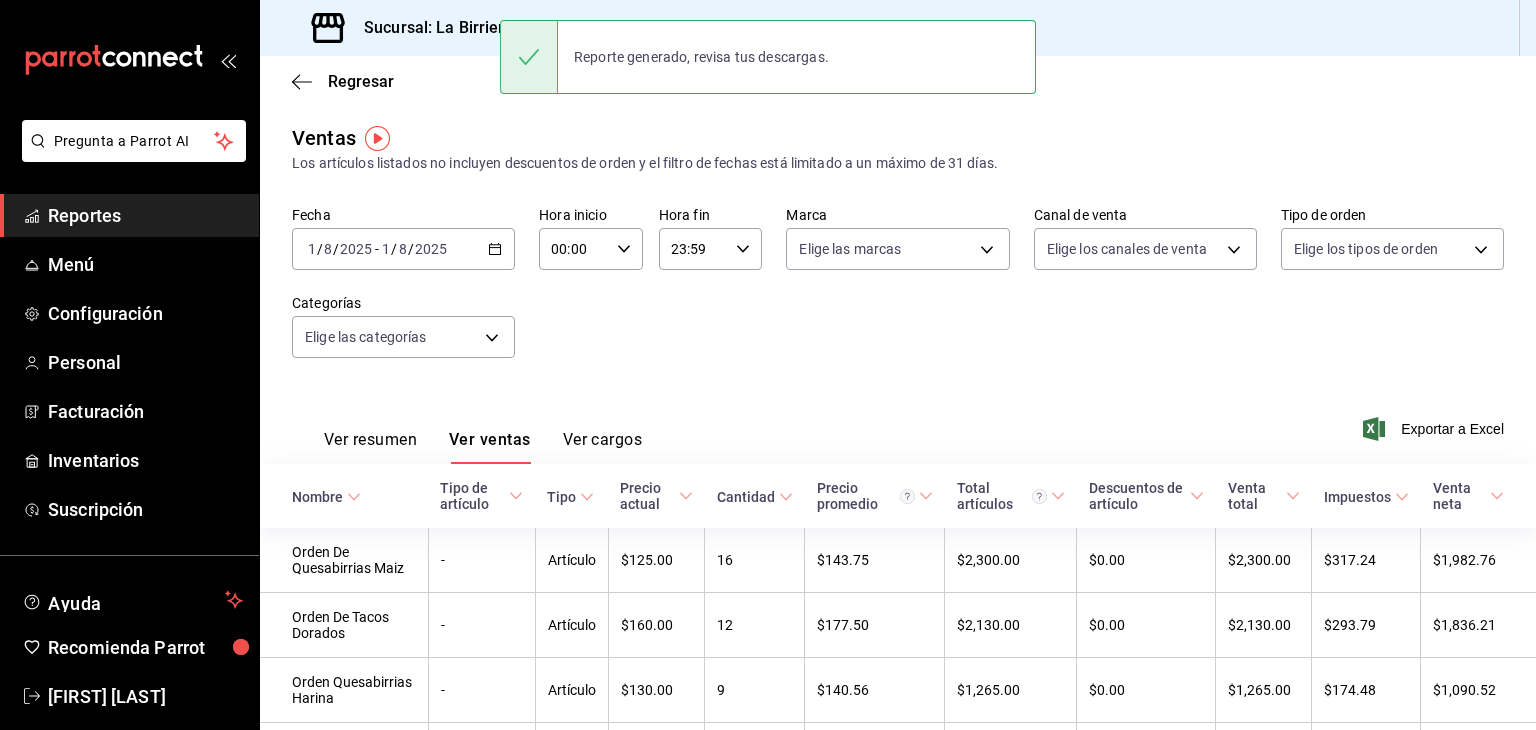click on "Venta neta" at bounding box center (1478, 496) 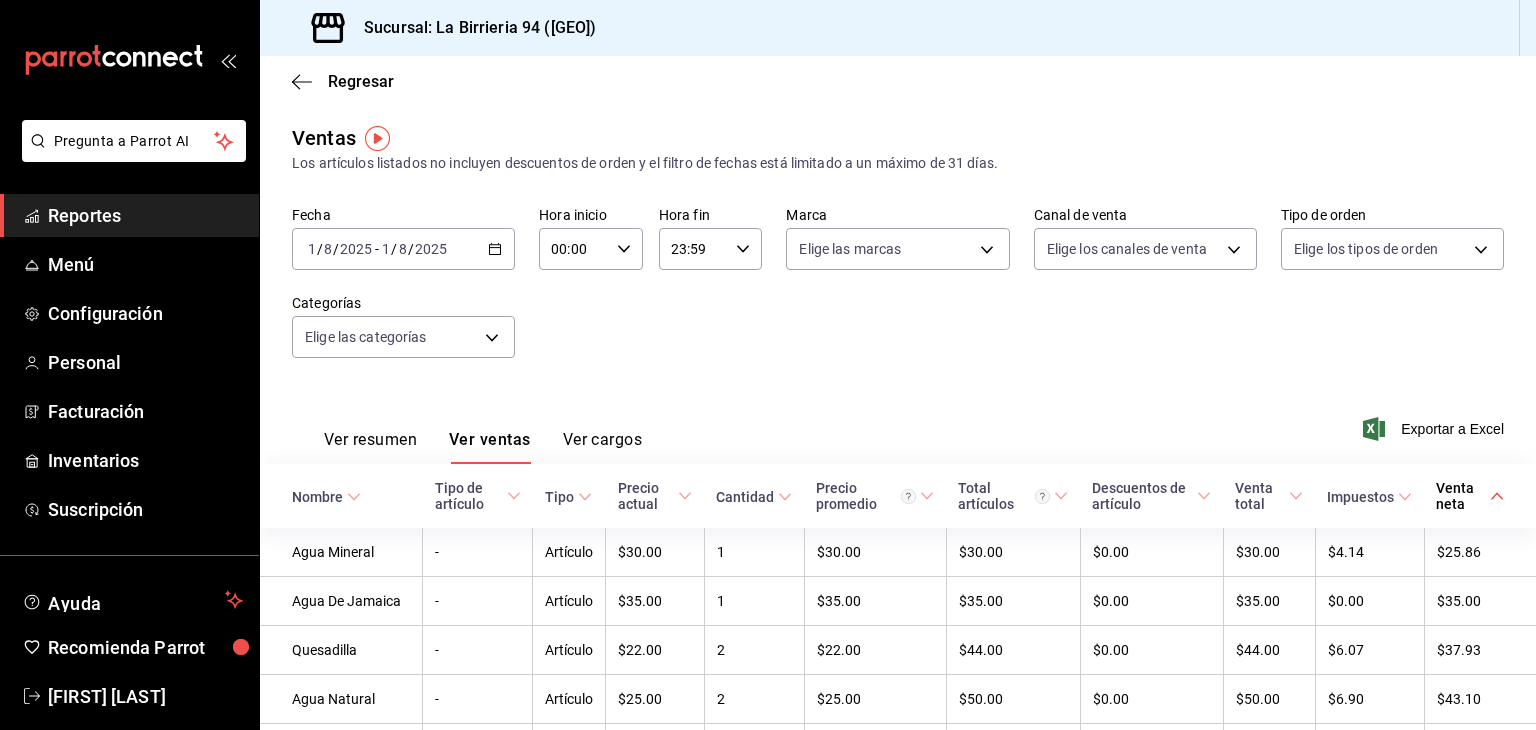 click on "2025-08-01 1 / 8 / 2025 - 2025-08-01 1 / 8 / 2025" at bounding box center (403, 249) 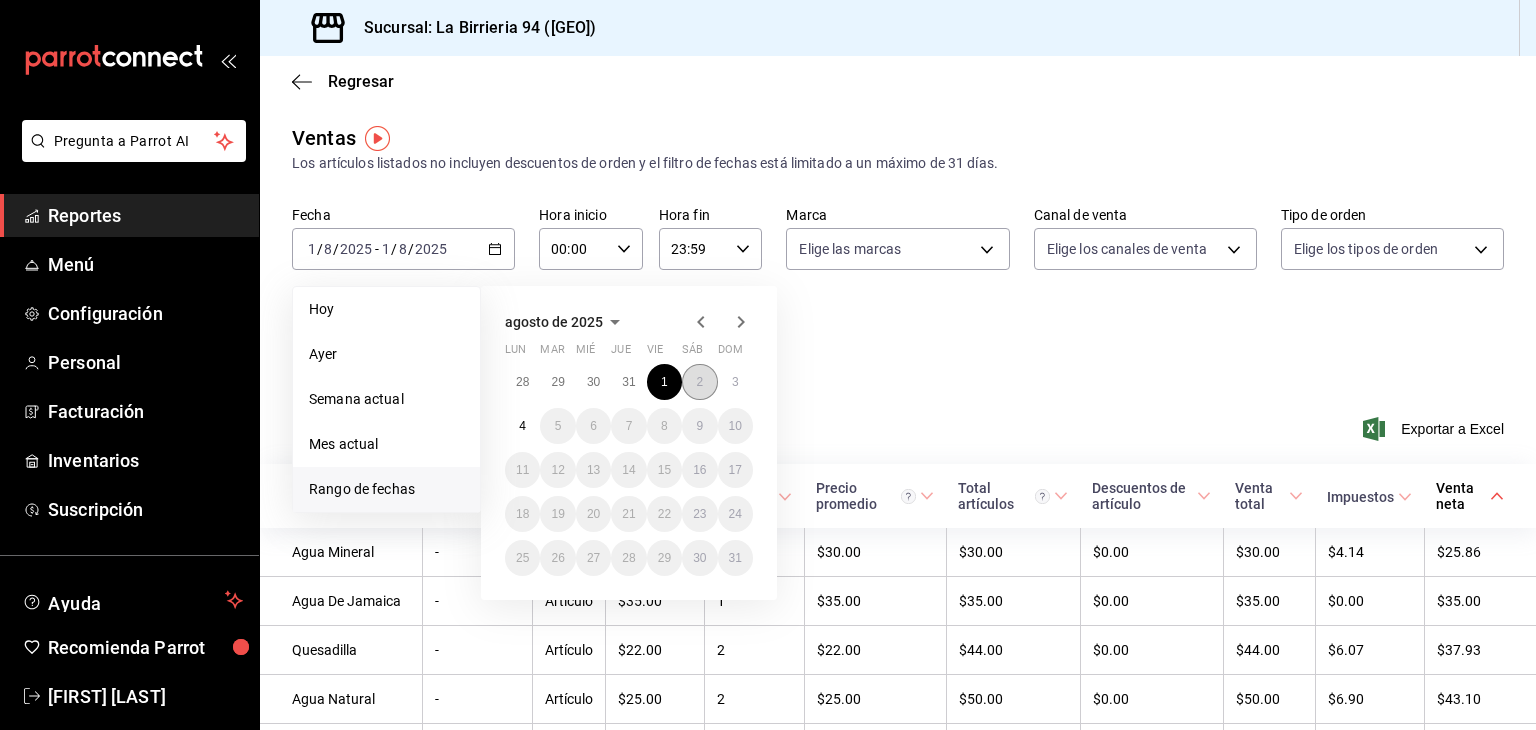 click on "2" at bounding box center [699, 382] 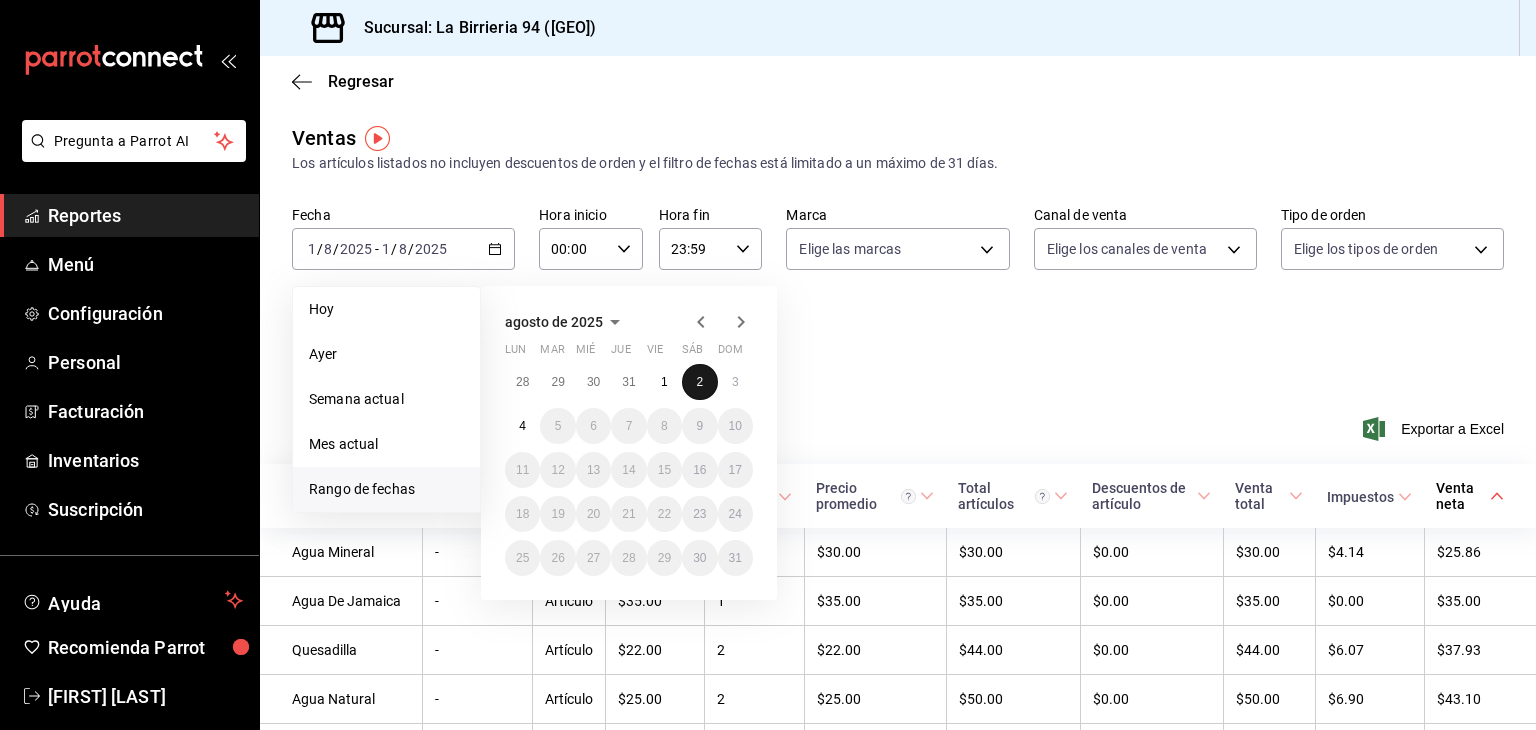 click on "2" at bounding box center (699, 382) 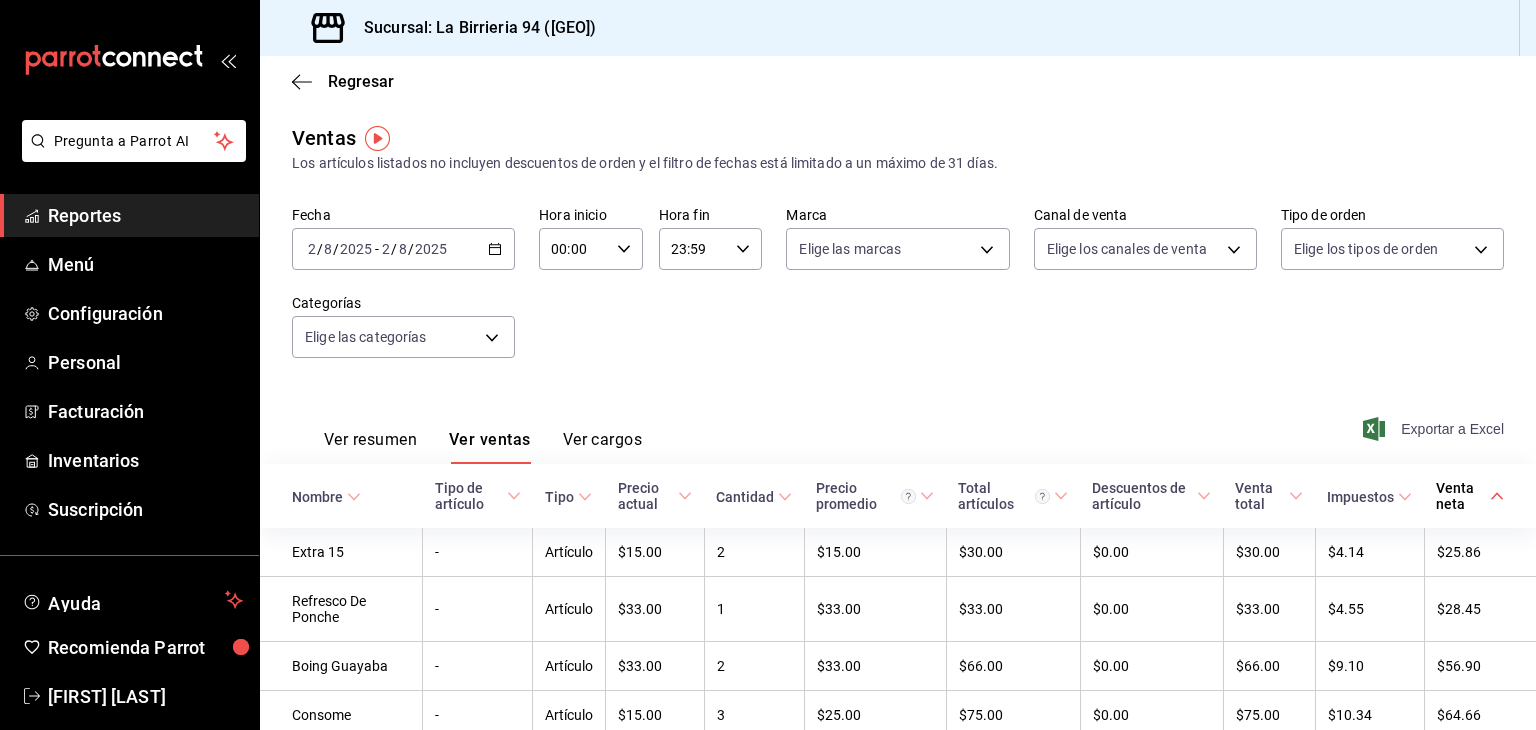 click on "Exportar a Excel" at bounding box center (1435, 429) 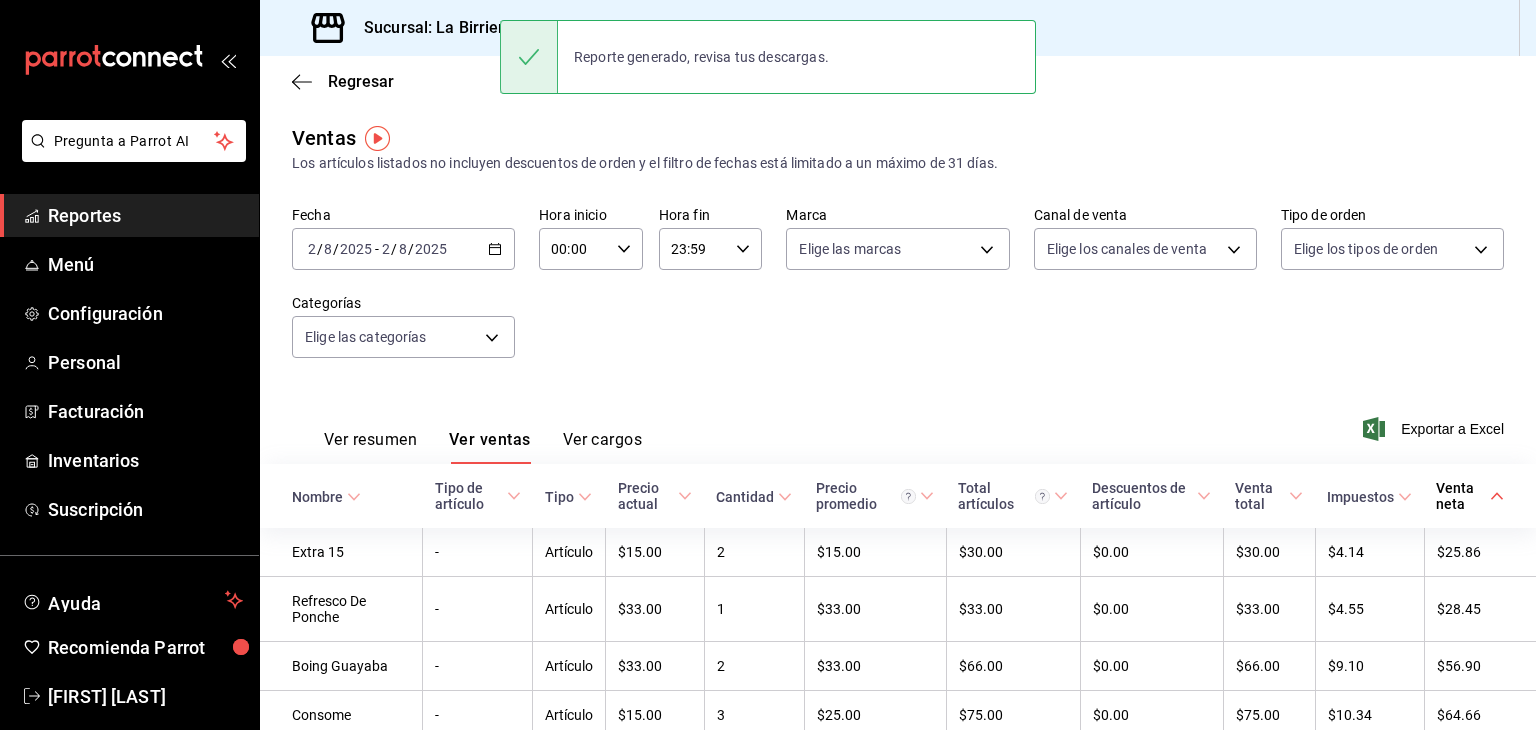 click on "Ver resumen Ver ventas Ver cargos Exportar a Excel" at bounding box center (898, 423) 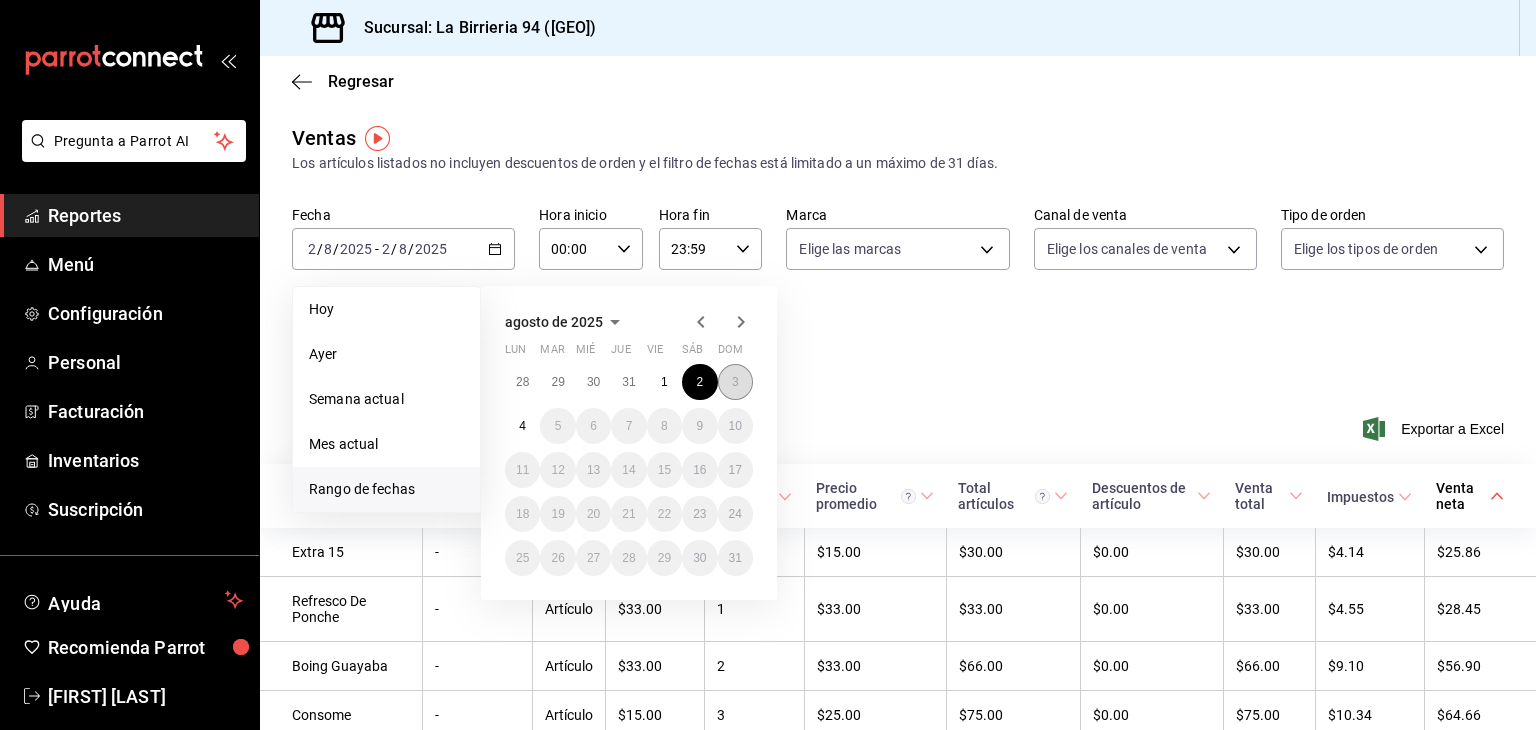 click on "3" at bounding box center (735, 382) 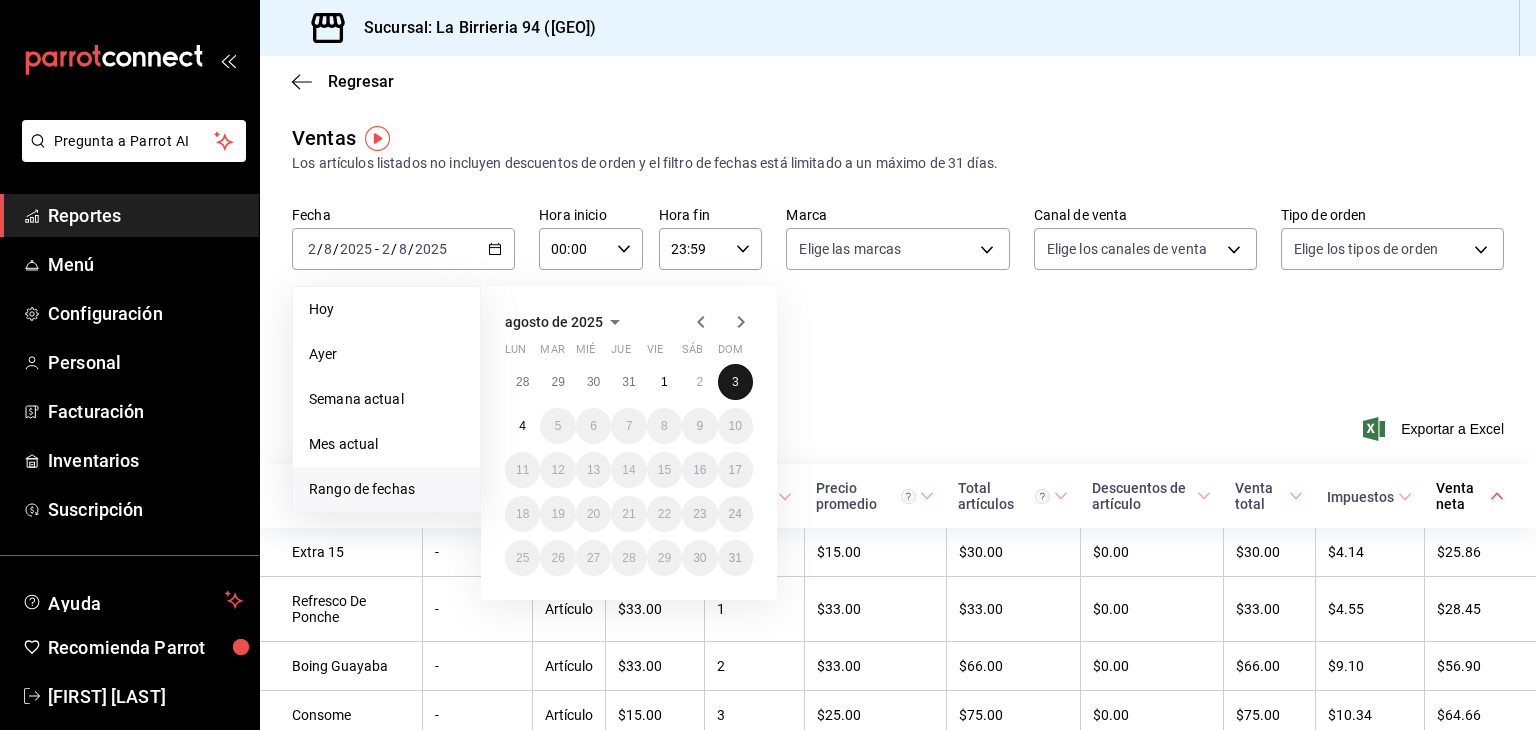 click on "3" at bounding box center (735, 382) 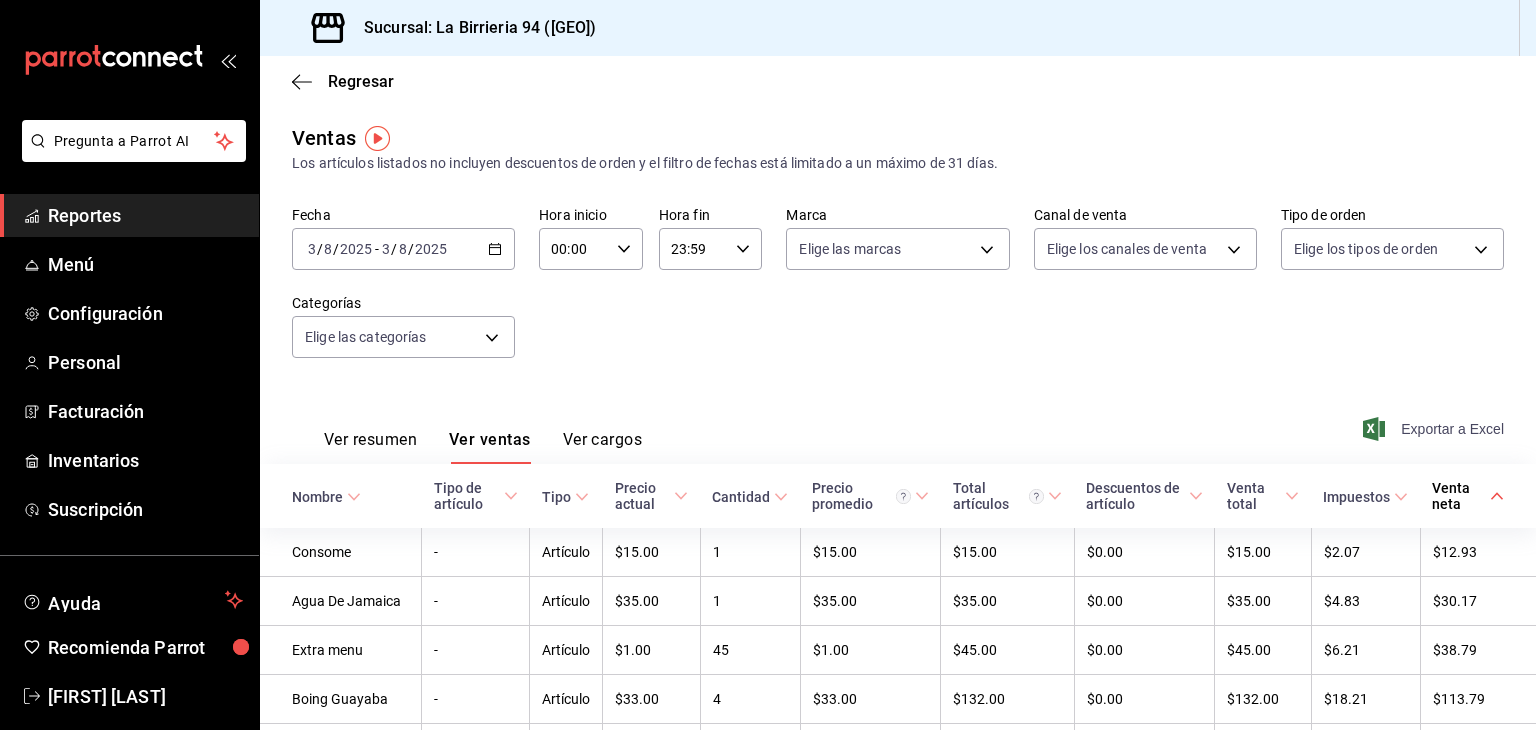 click on "Exportar a Excel" at bounding box center [1435, 429] 